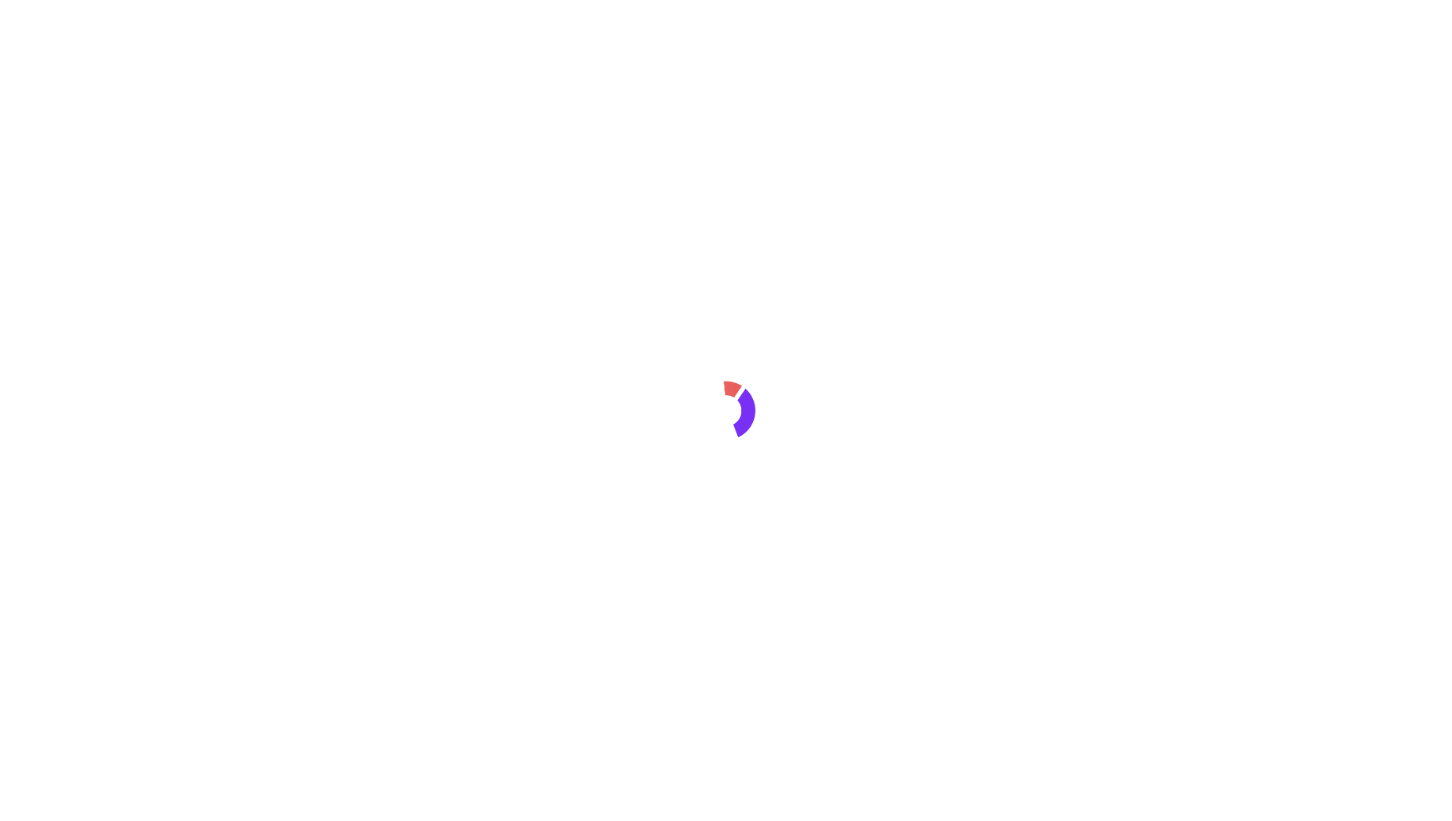 scroll, scrollTop: 0, scrollLeft: 0, axis: both 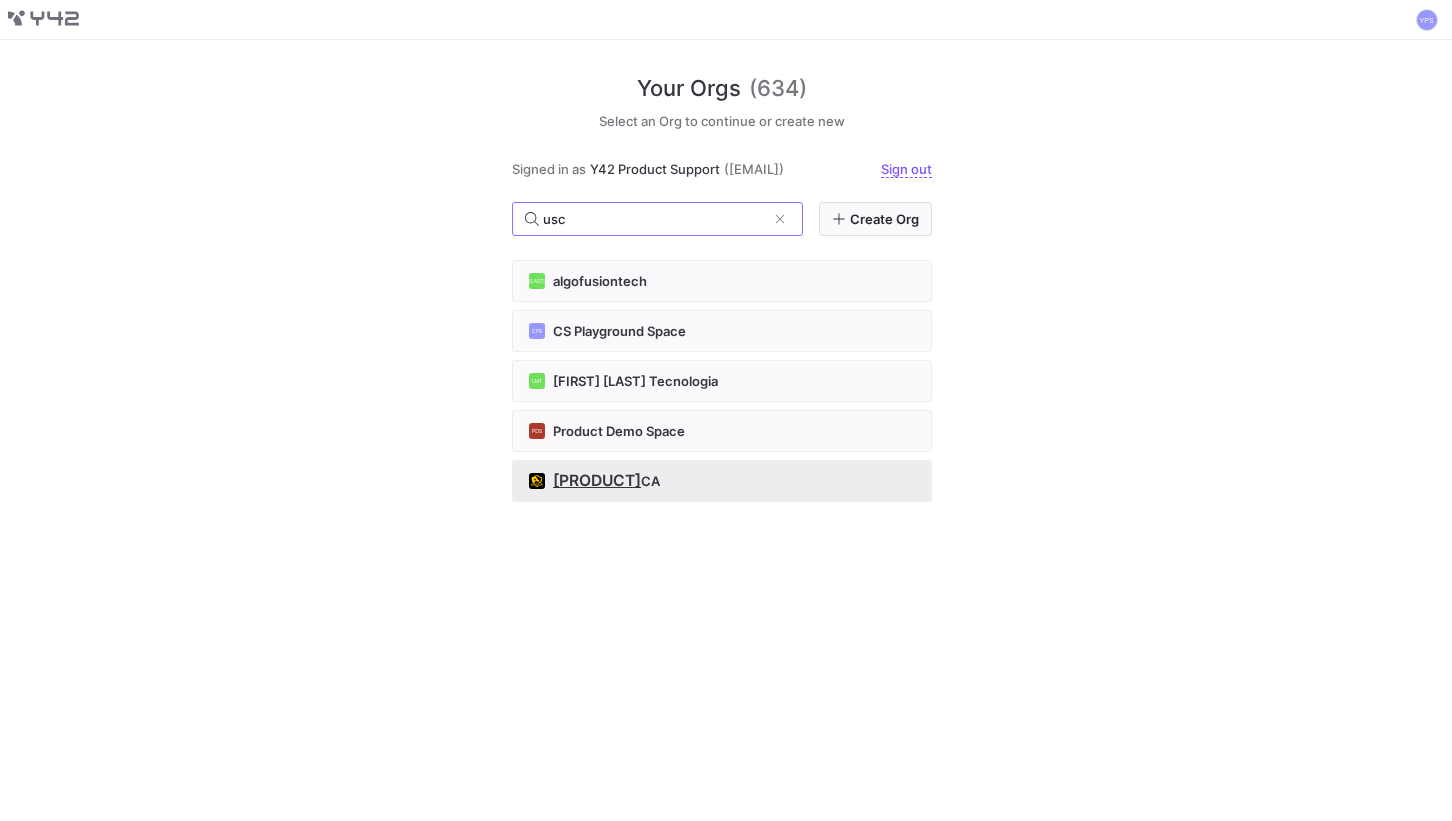 type on "usc" 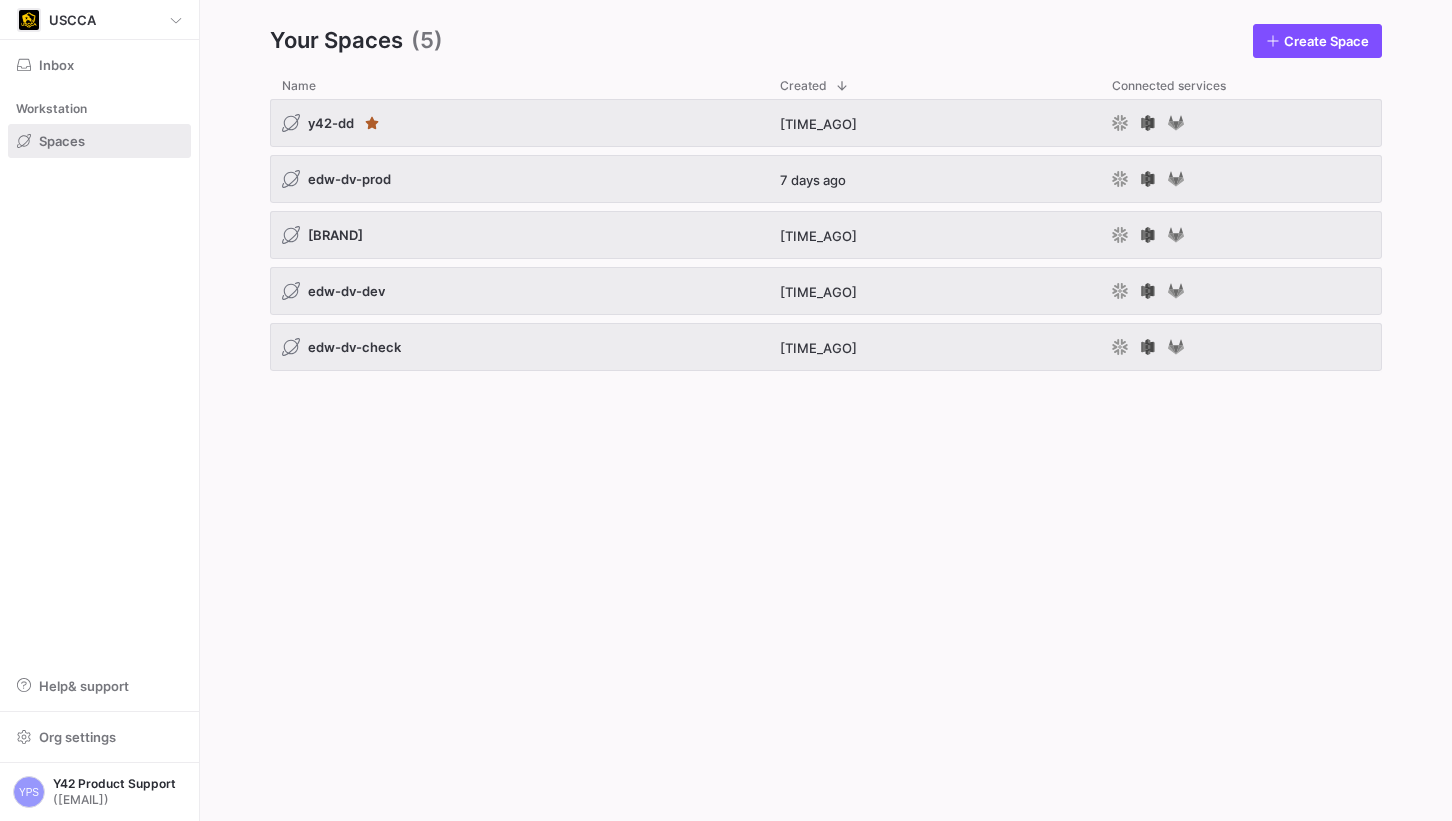 click on "[BRAND] [TIME_AGO]
[BRAND] [TIME_AGO]
[BRAND] [TIME_AGO]
[BRAND] [TIME_AGO]" 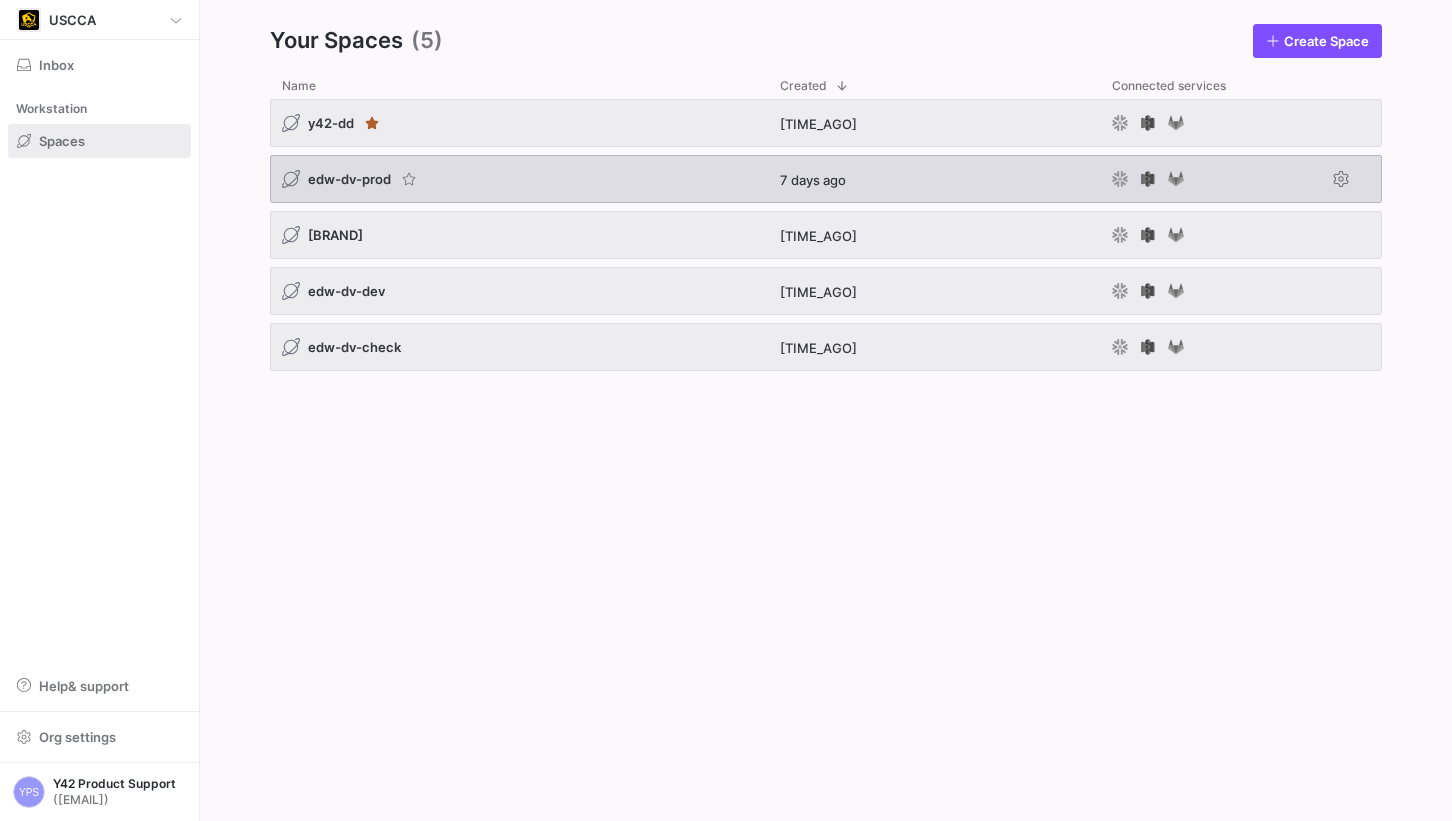 click on "edw-dv-prod" 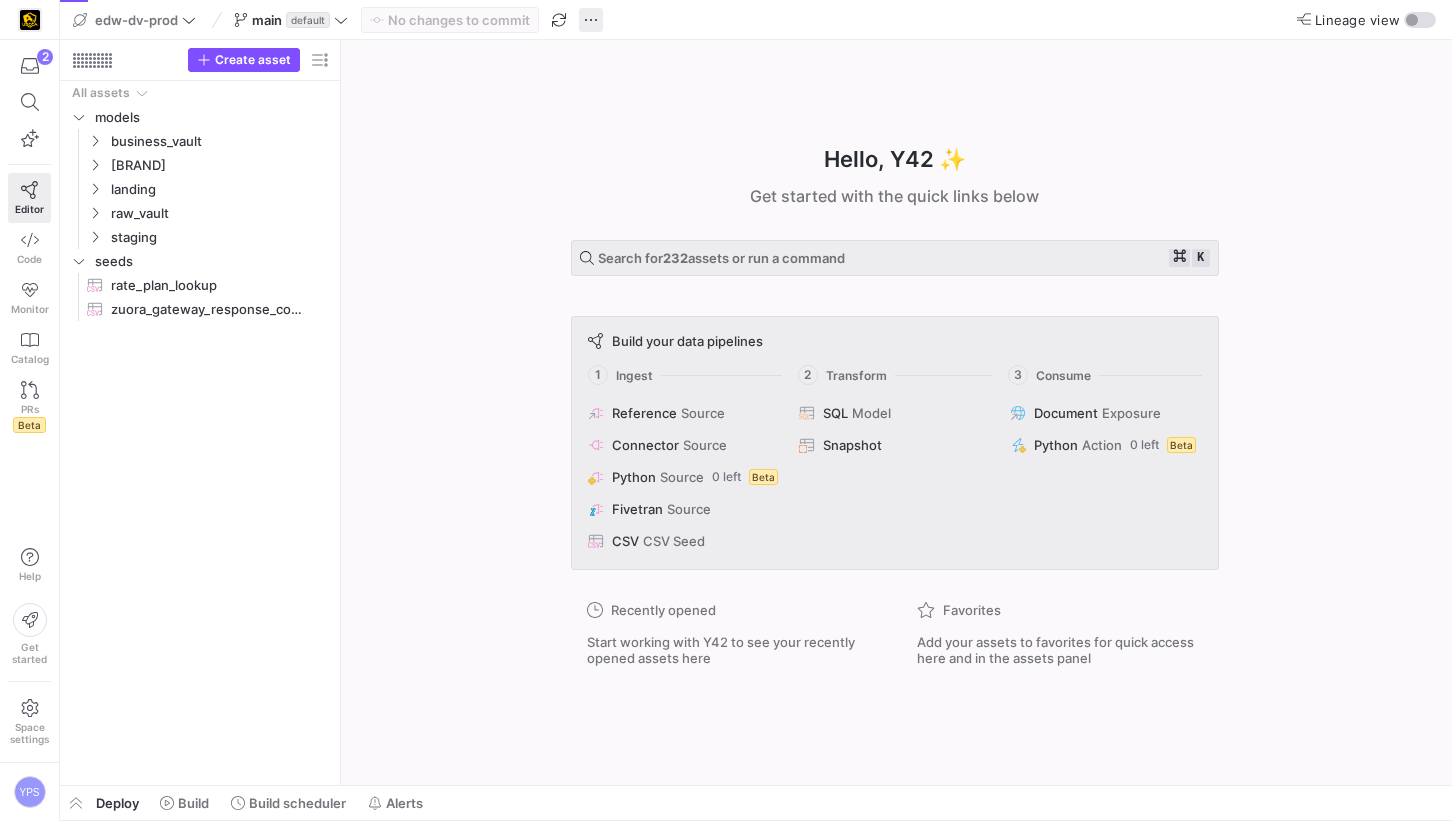 click 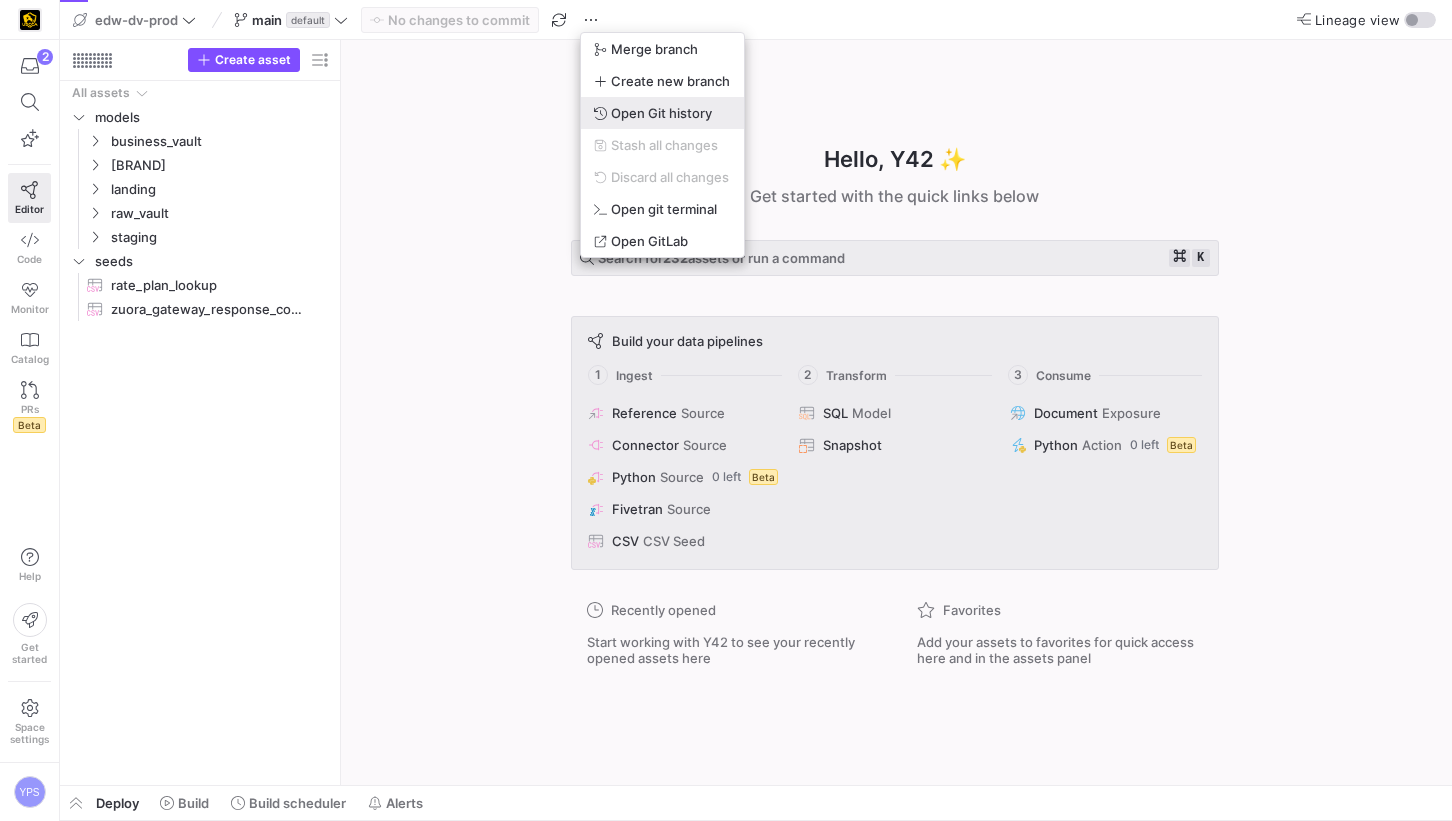 click on "Open Git history" at bounding box center [661, 113] 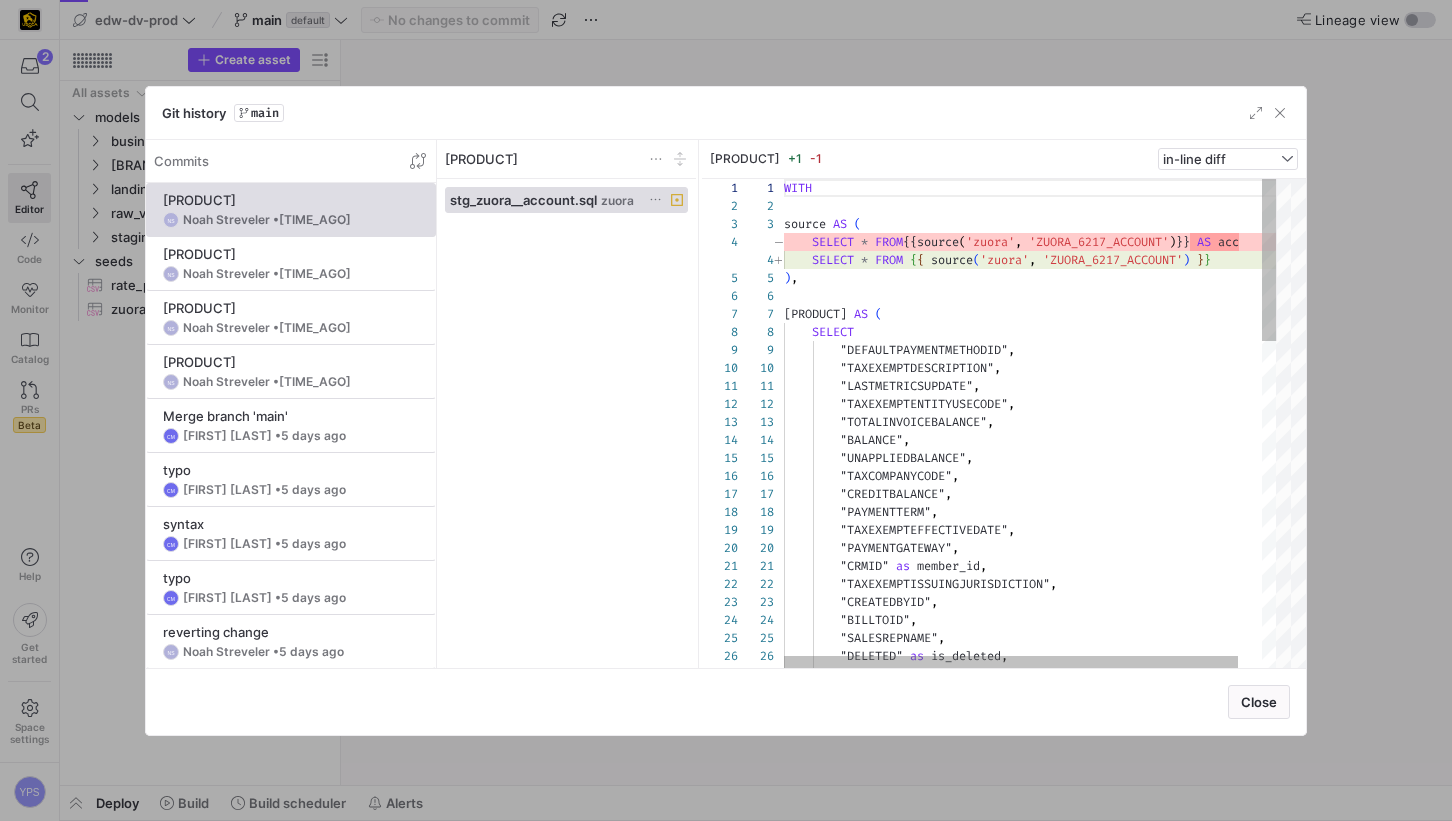 scroll, scrollTop: 180, scrollLeft: 0, axis: vertical 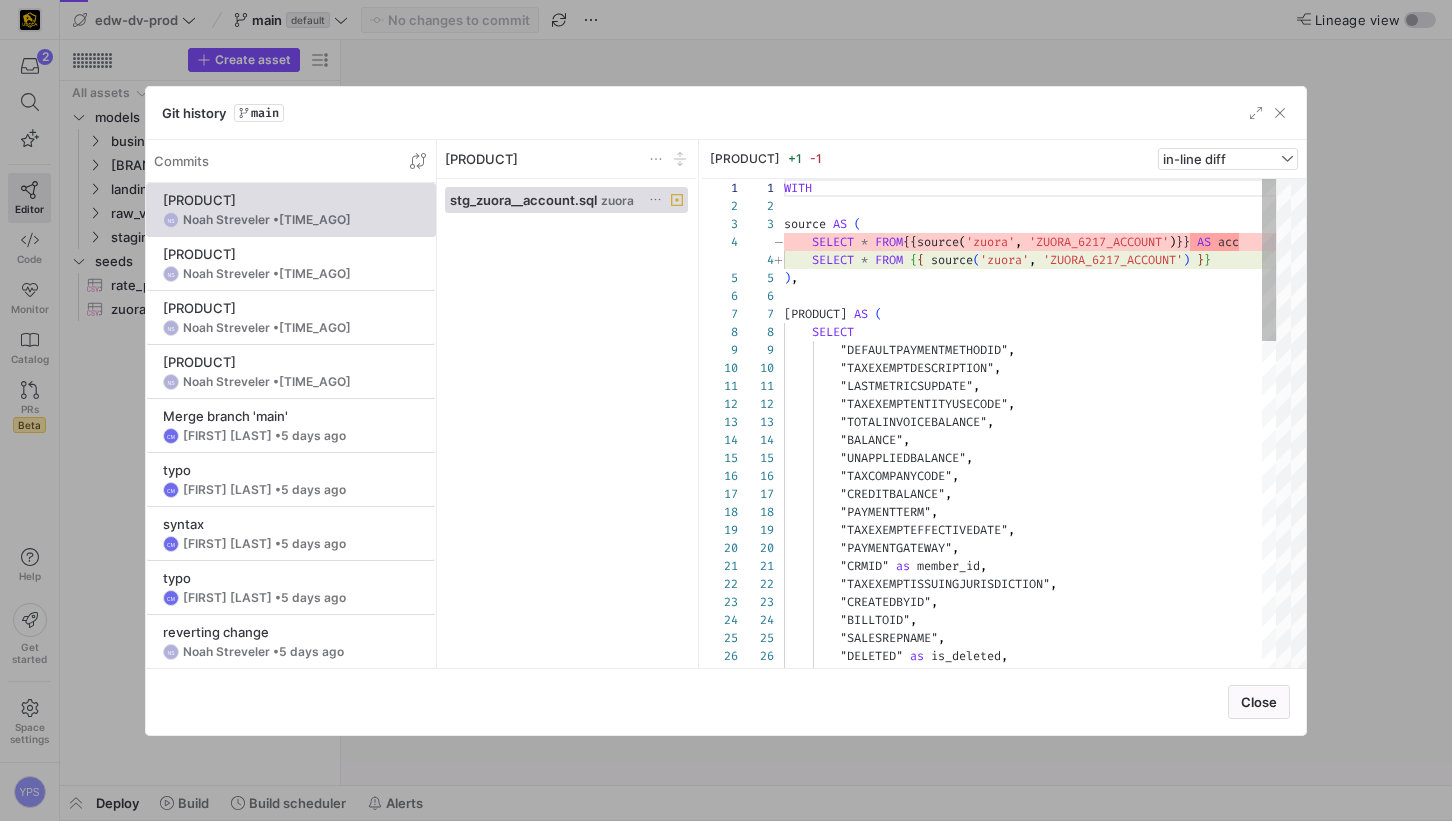 type 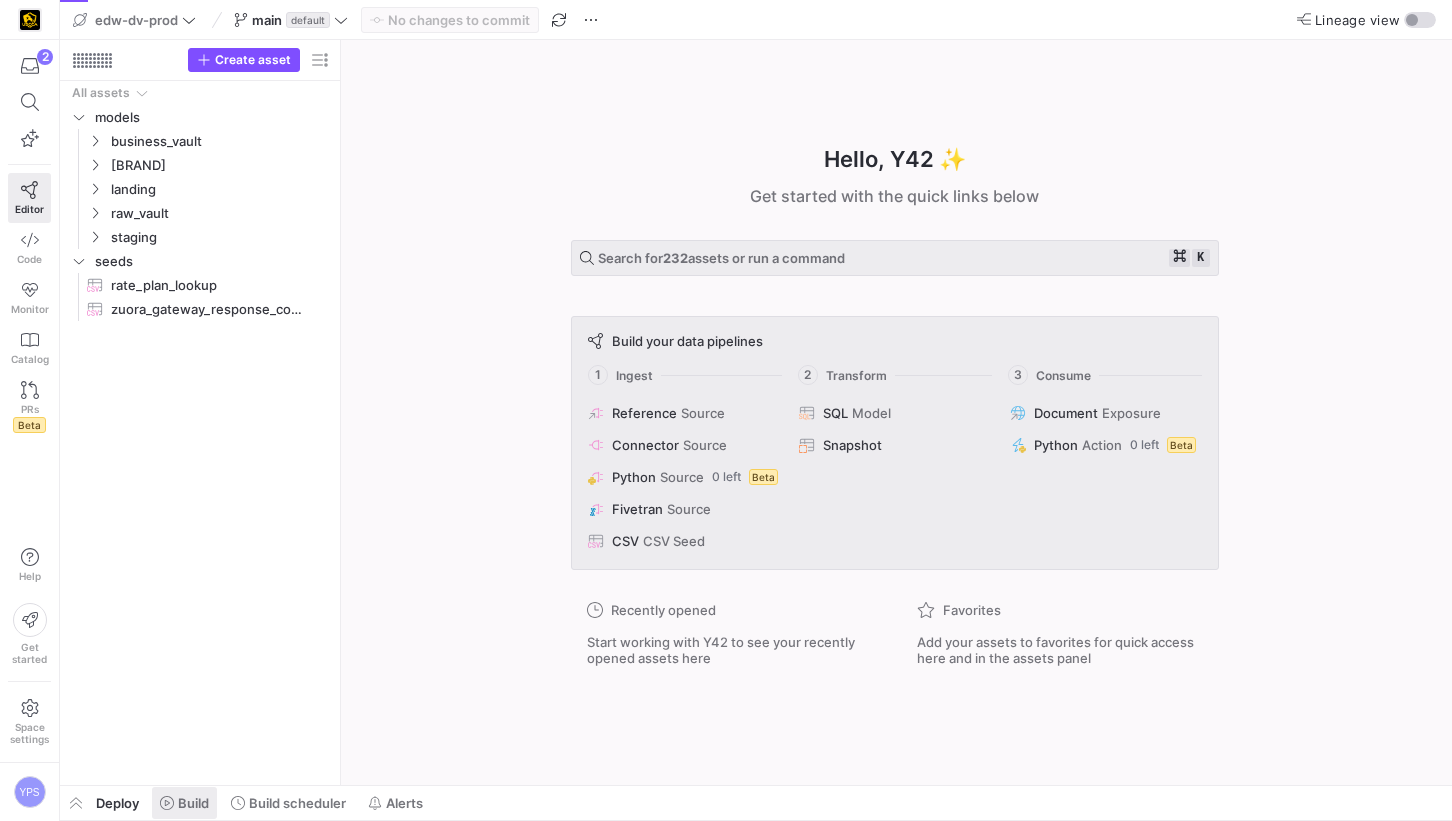 click 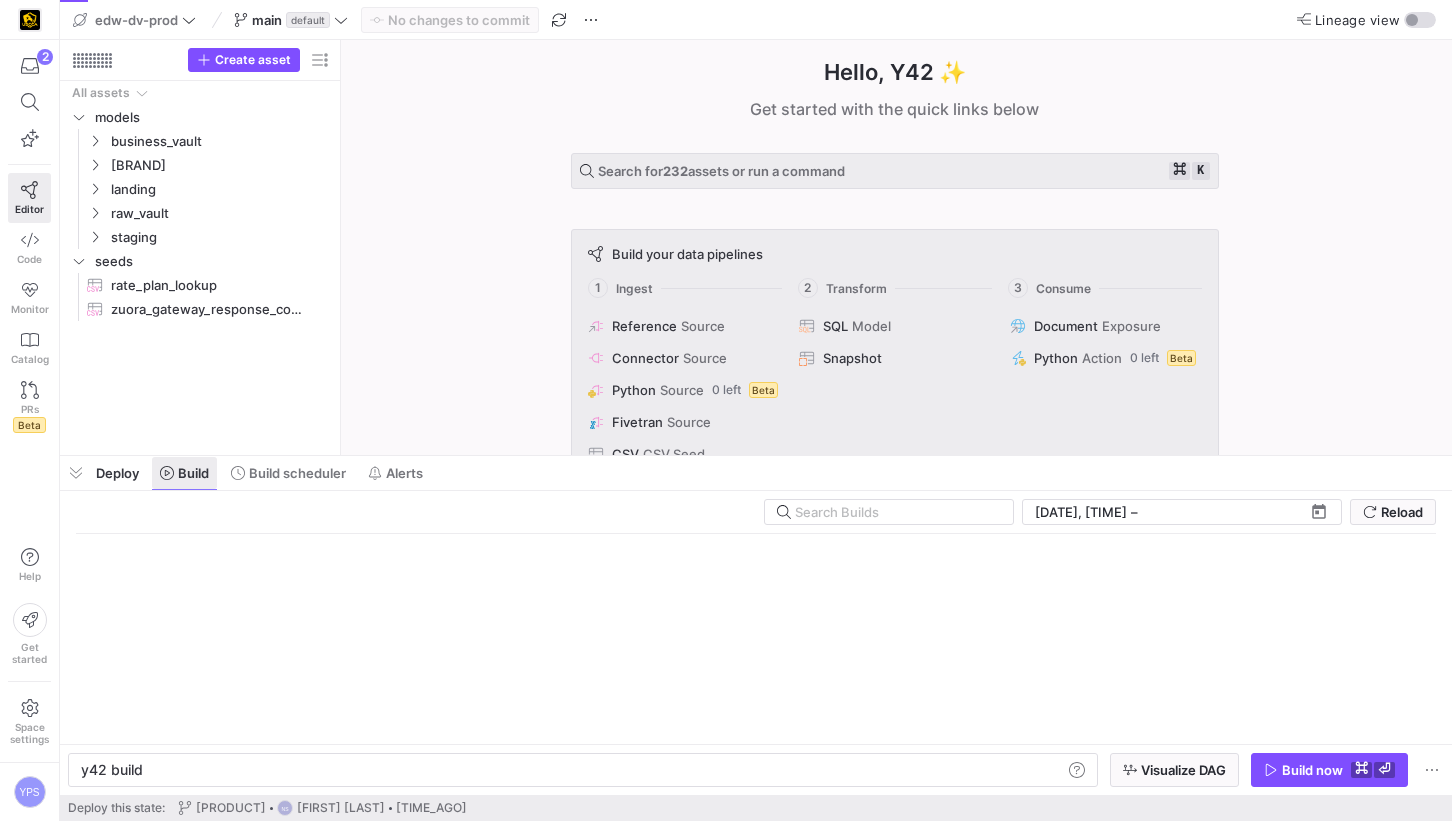 scroll, scrollTop: 0, scrollLeft: 60, axis: horizontal 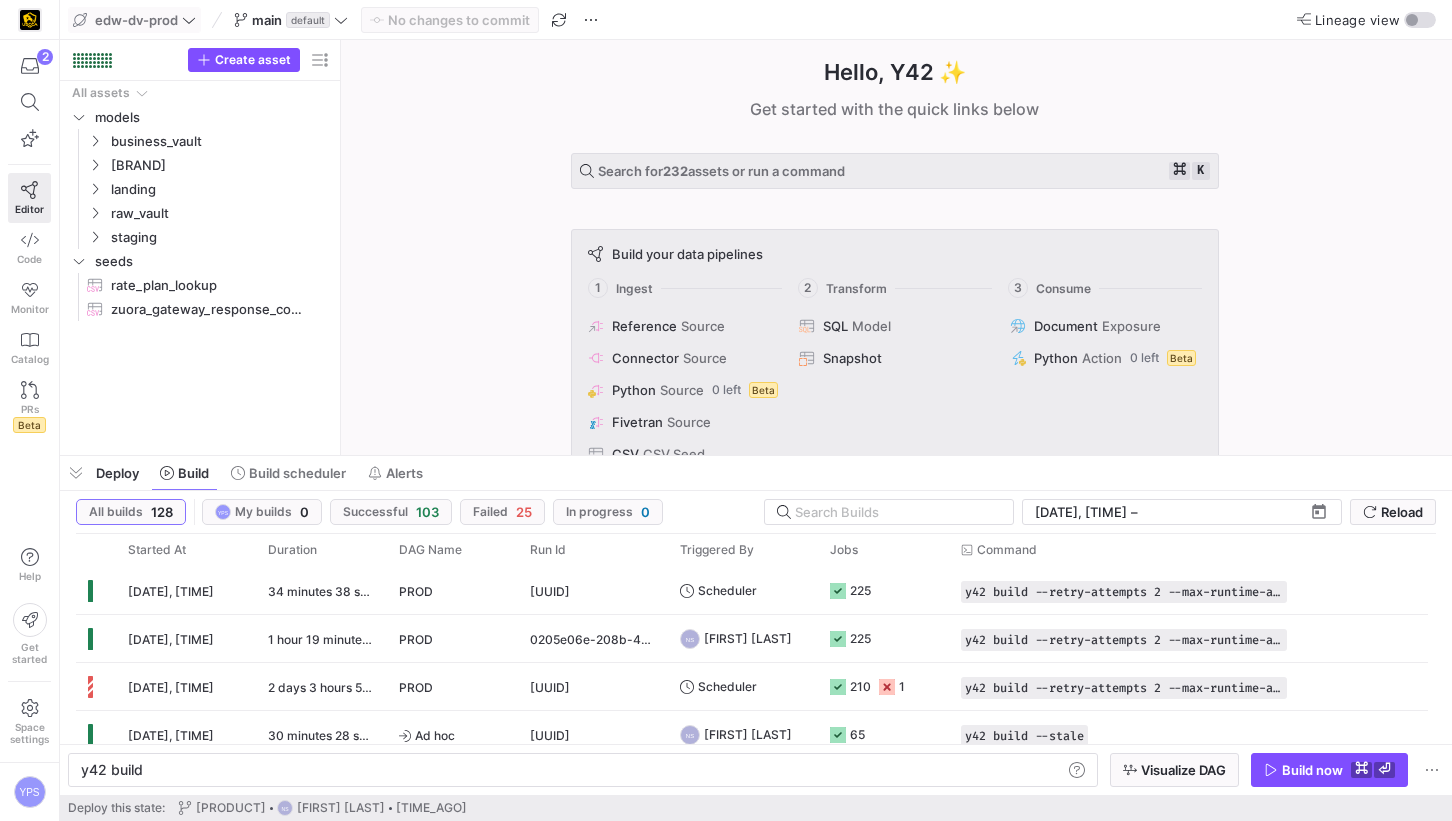 click on "edw-dv-prod" 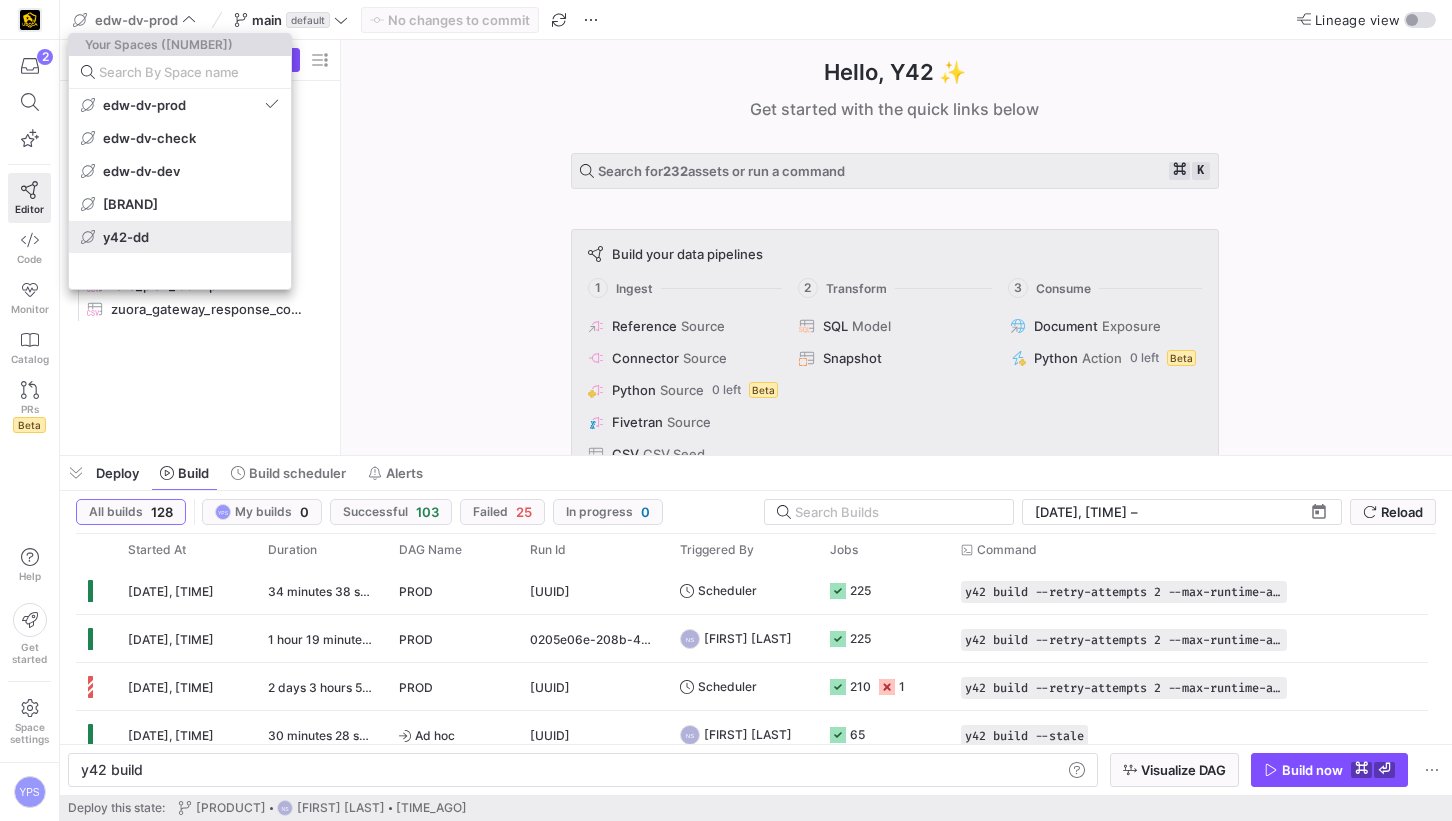 click on "y42-dd" at bounding box center [180, 237] 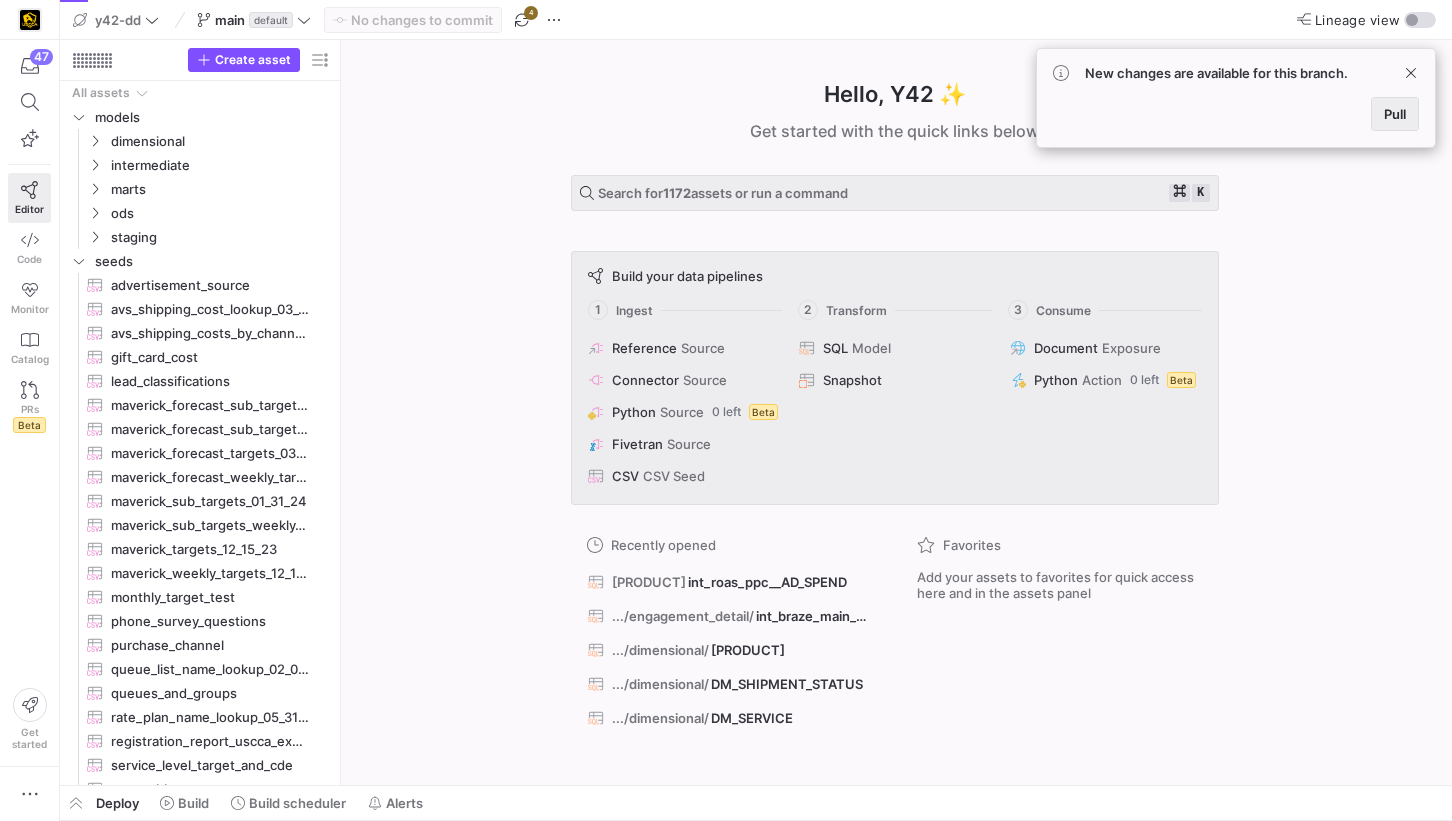 click on "Pull" 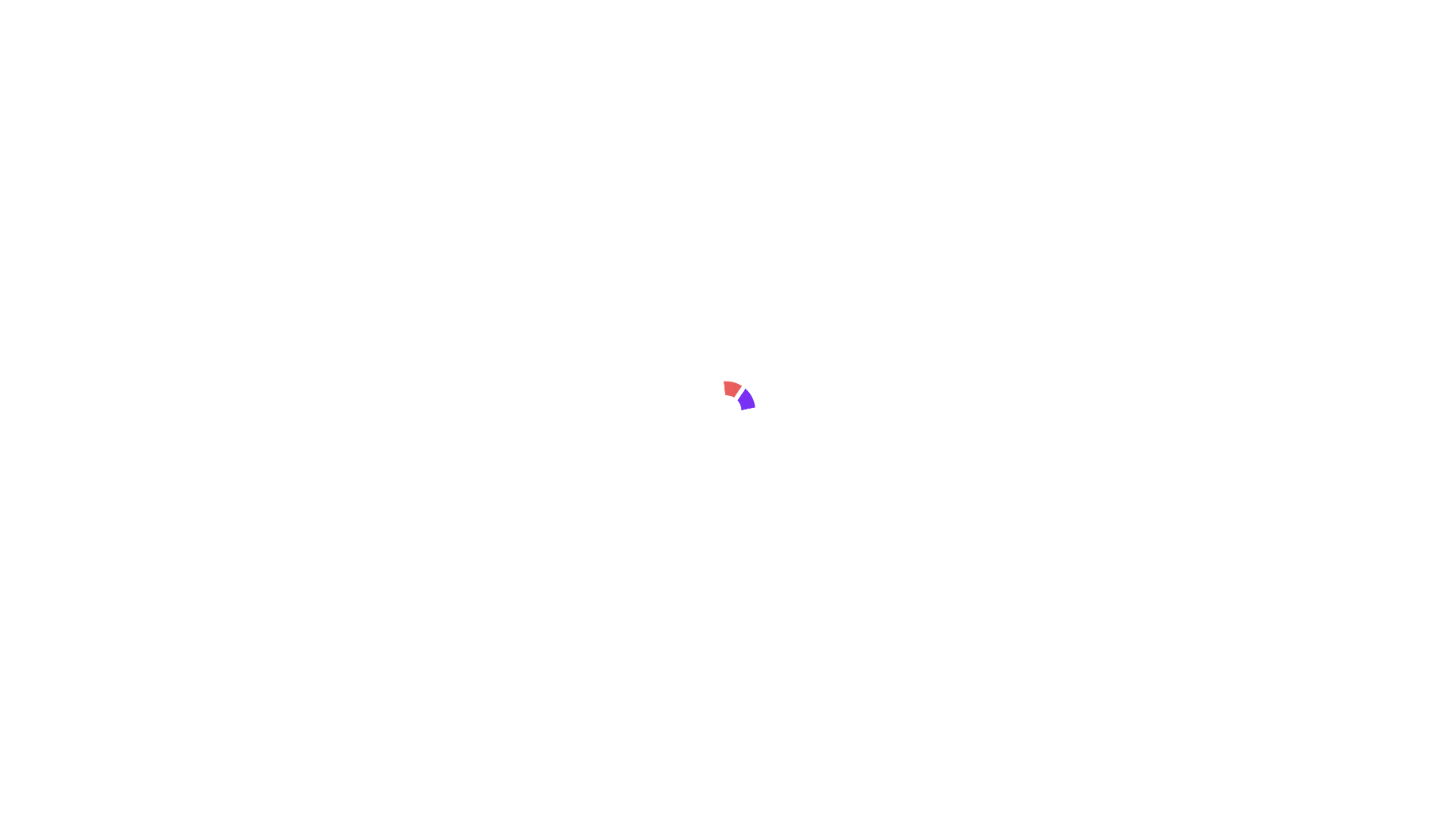 scroll, scrollTop: 0, scrollLeft: 0, axis: both 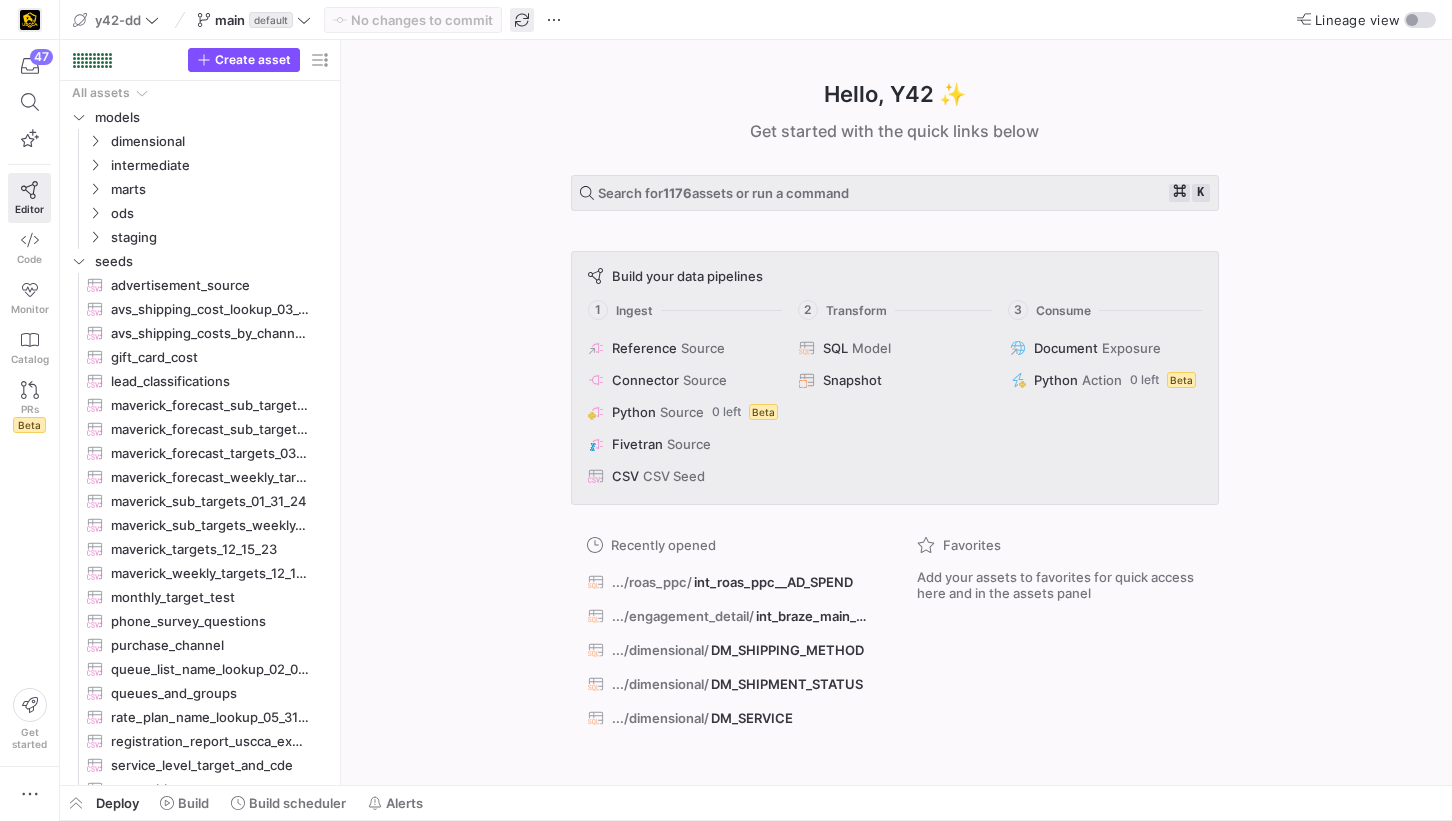 click 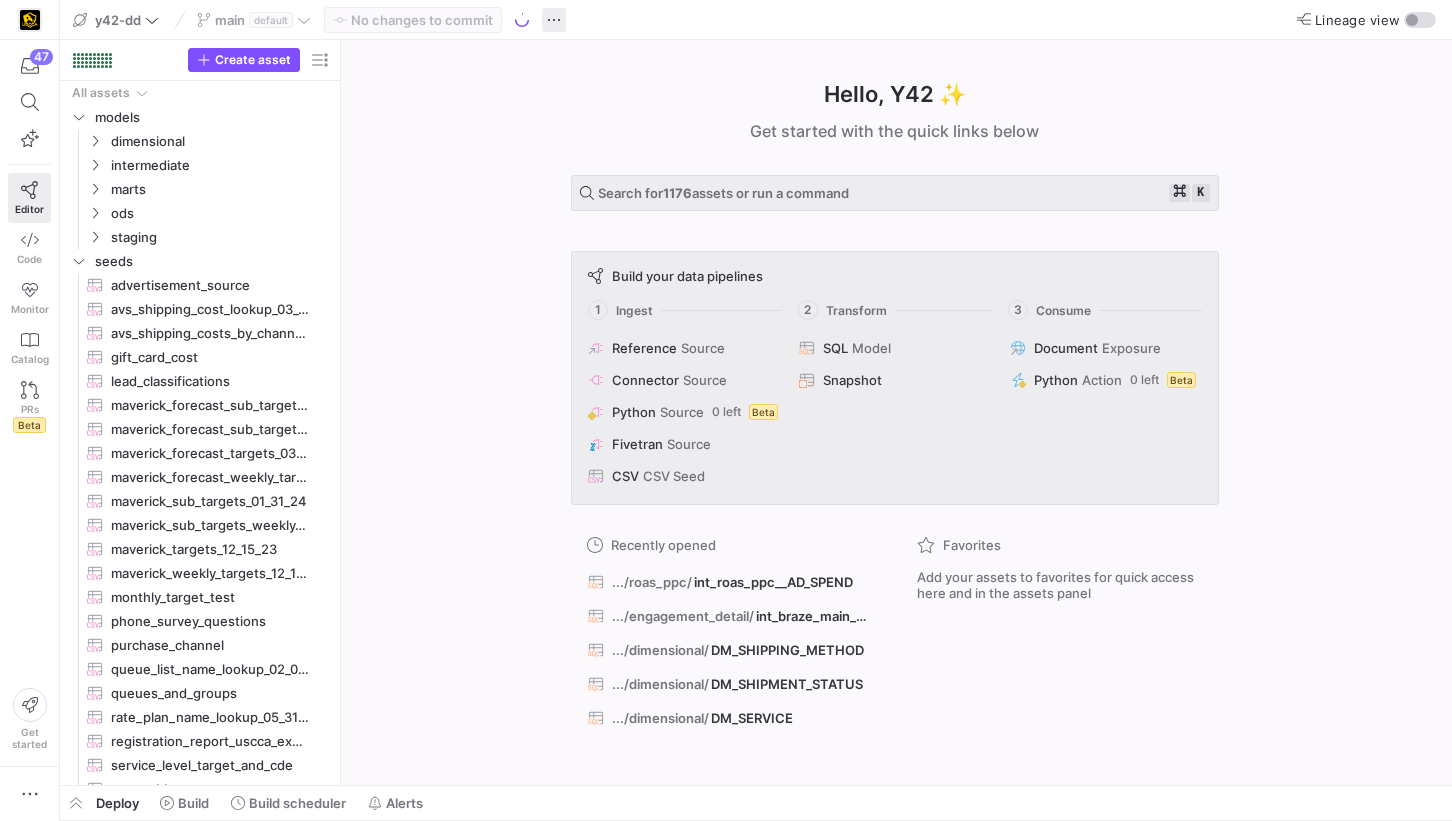 click 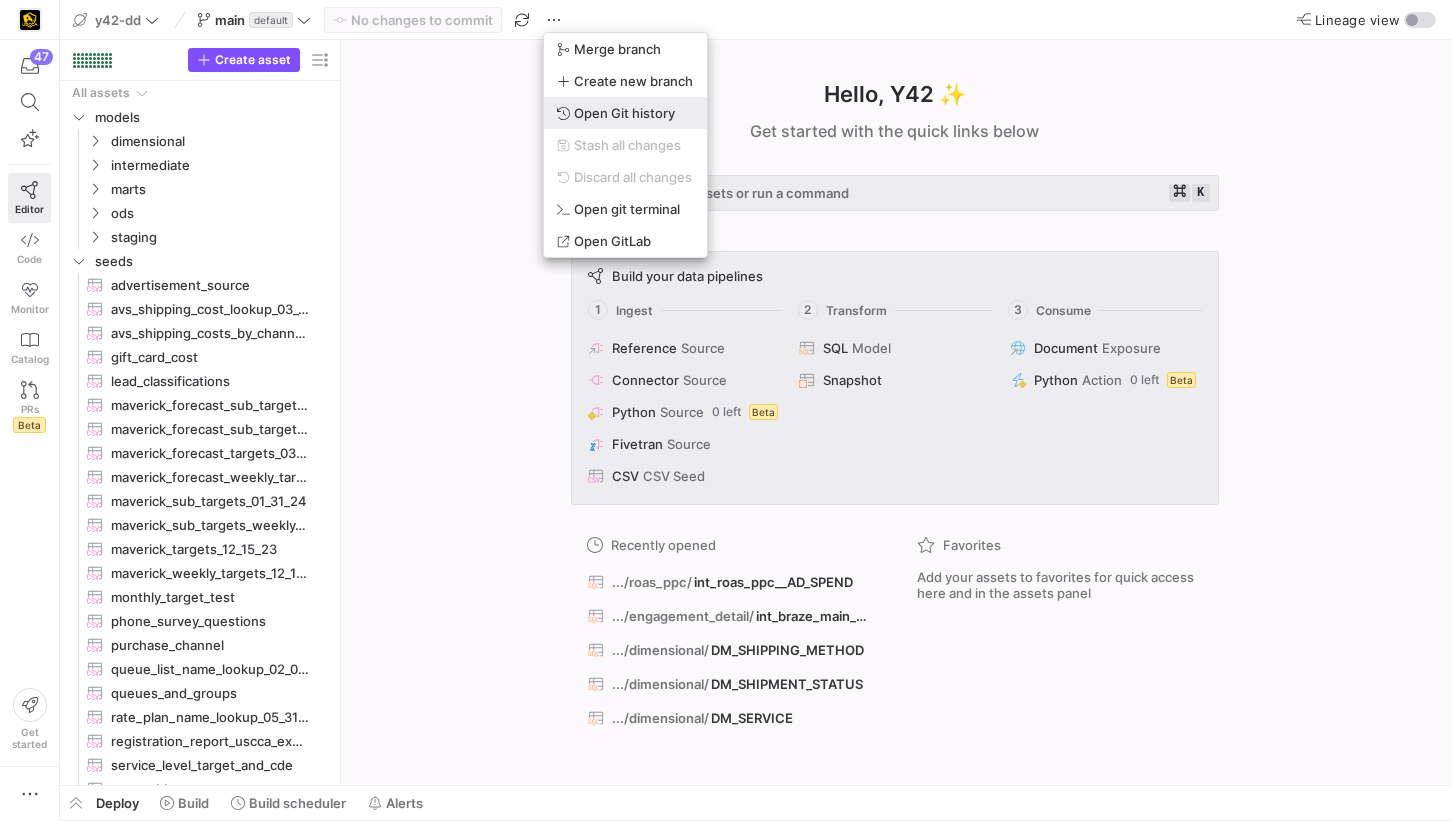 click on "Open Git history" at bounding box center (624, 113) 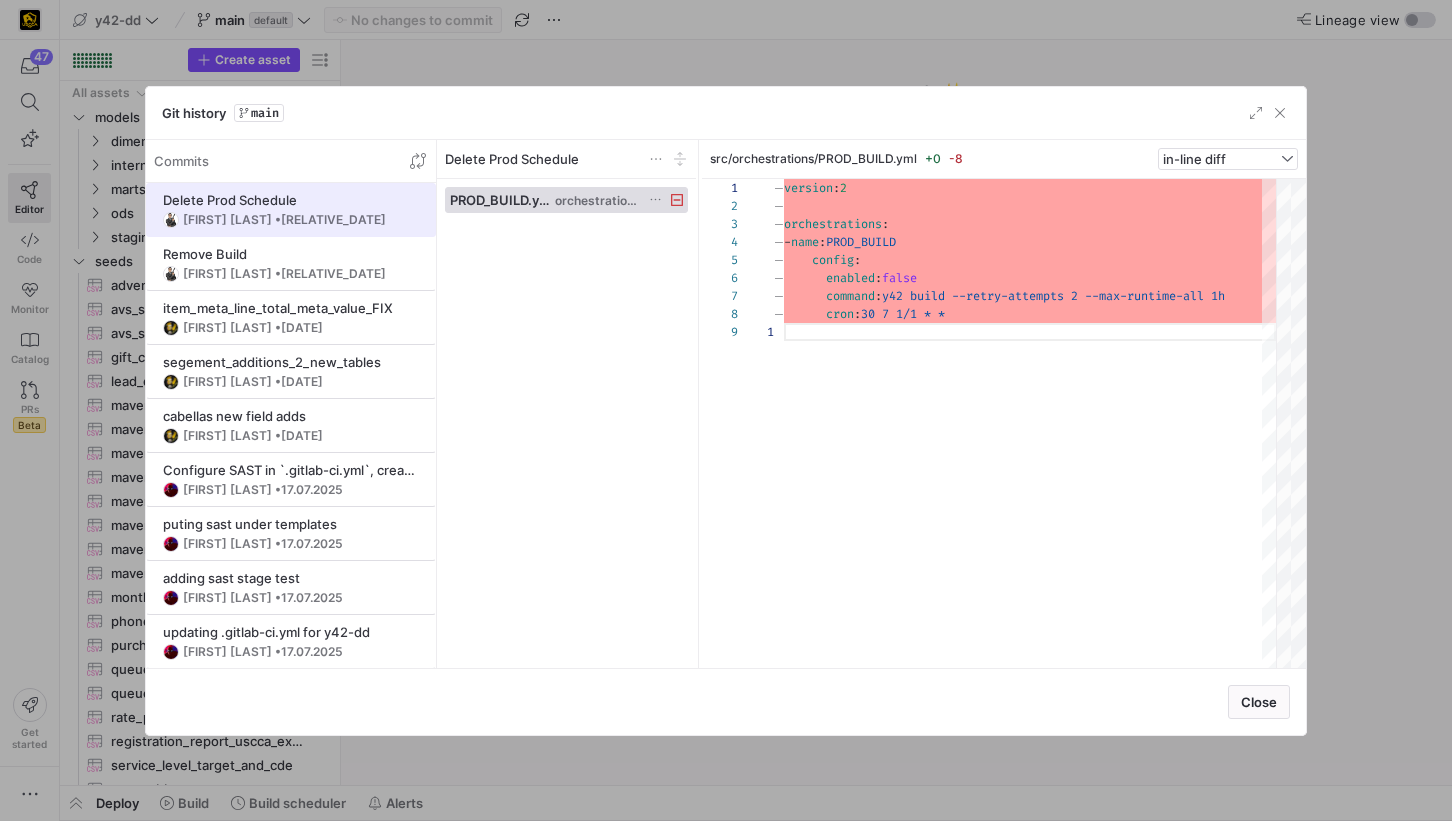 type 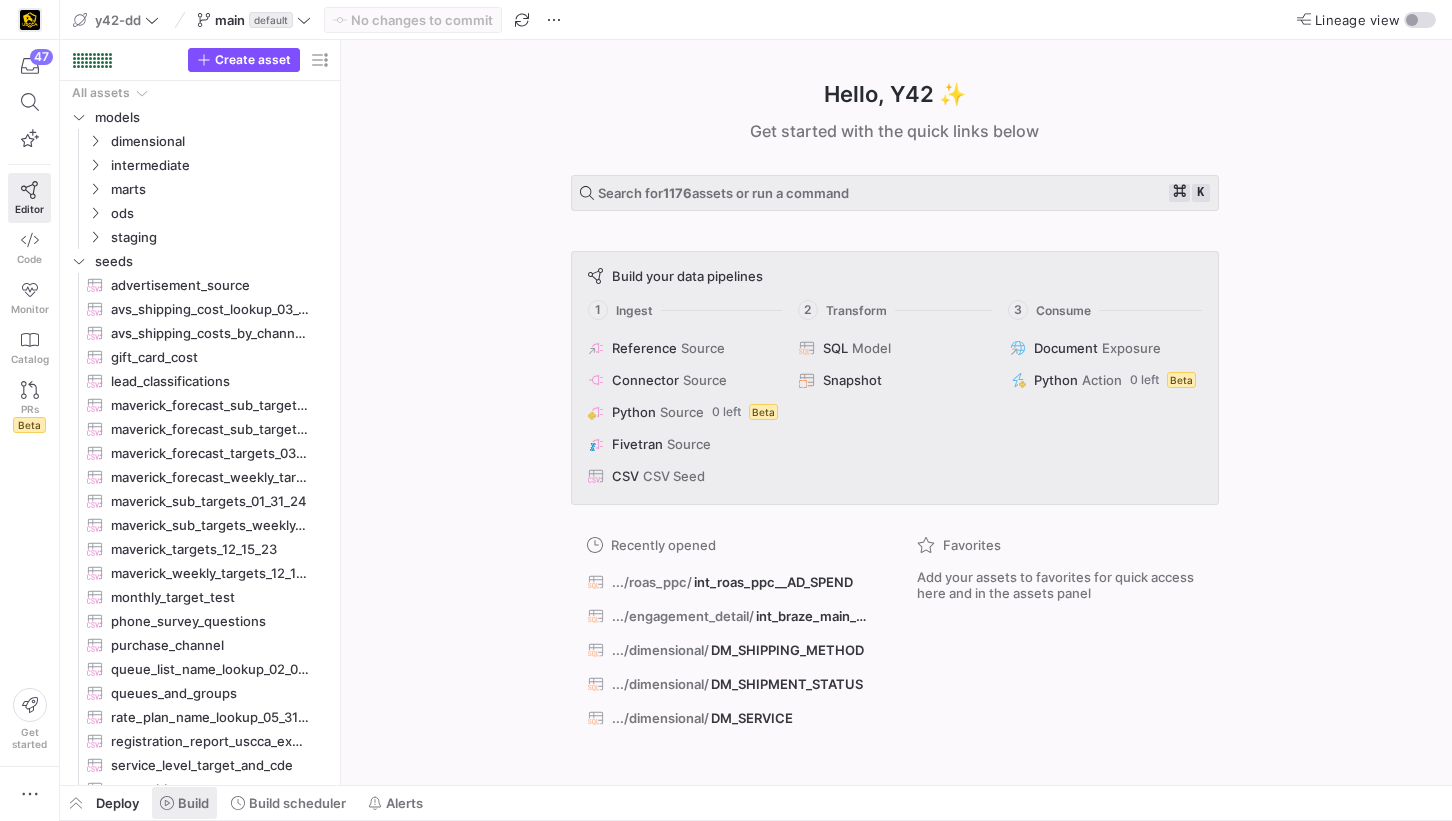 click on "Build" 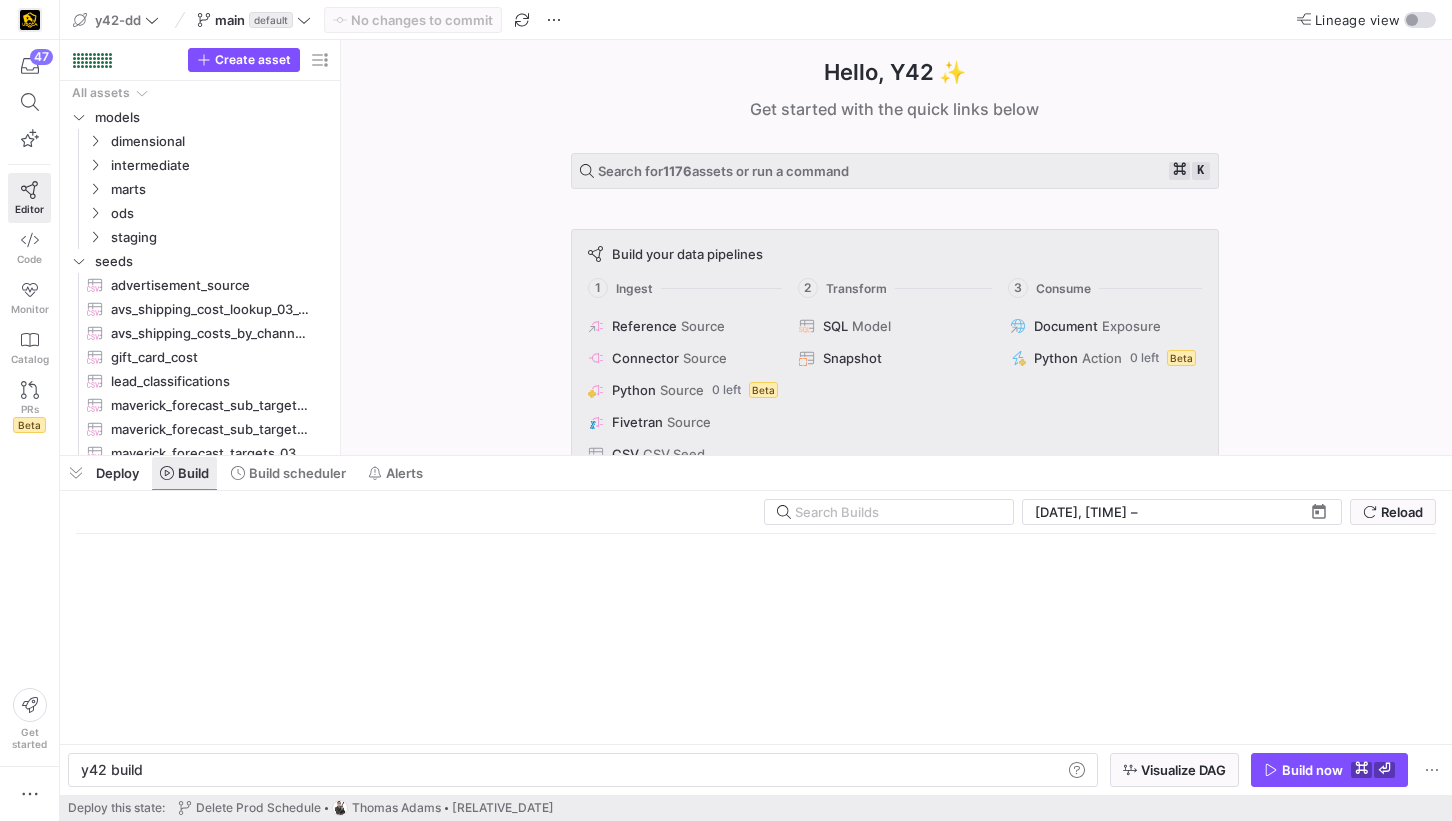 scroll, scrollTop: 0, scrollLeft: 60, axis: horizontal 